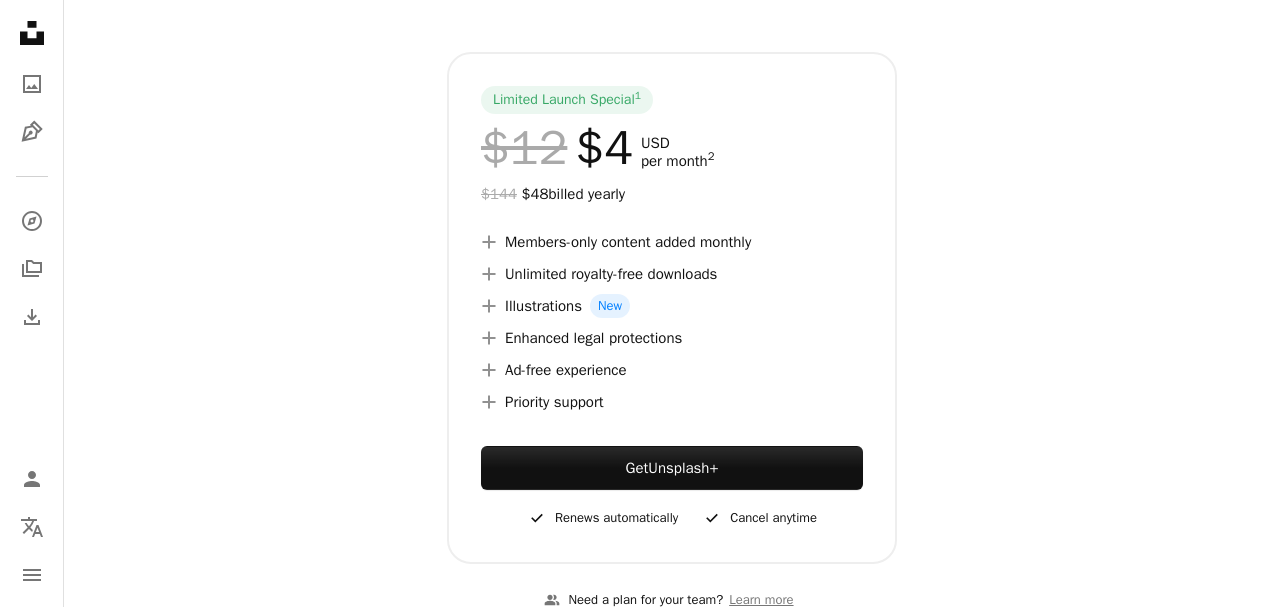 scroll, scrollTop: 0, scrollLeft: 0, axis: both 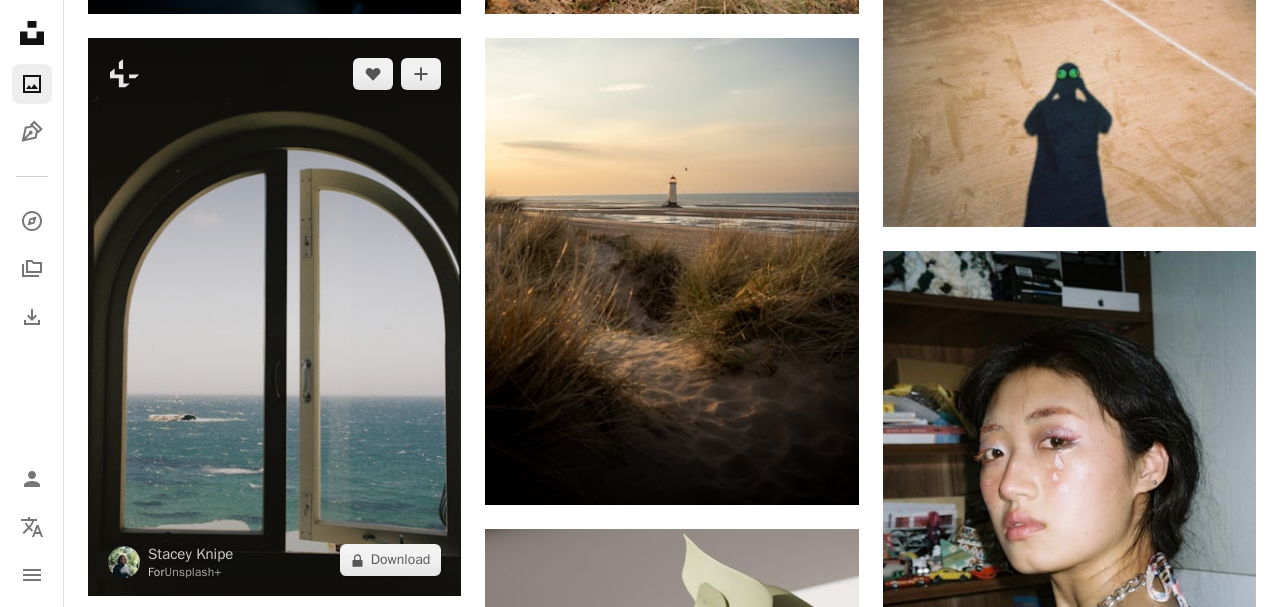 click at bounding box center [274, 317] 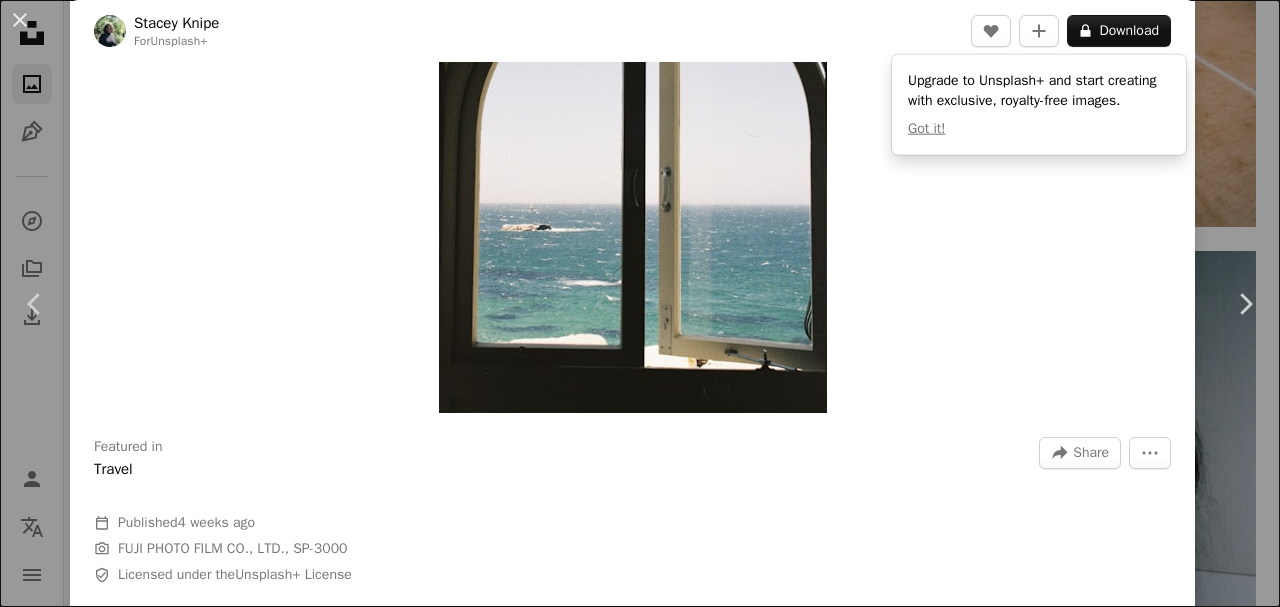scroll, scrollTop: 0, scrollLeft: 0, axis: both 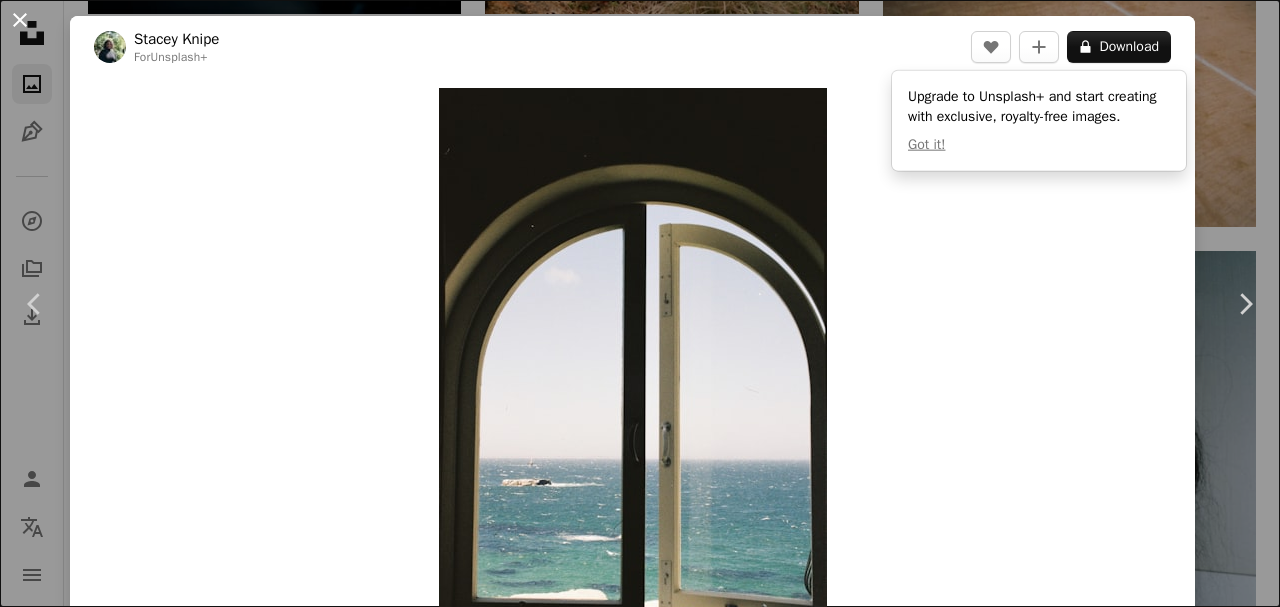 click on "An X shape" at bounding box center (20, 20) 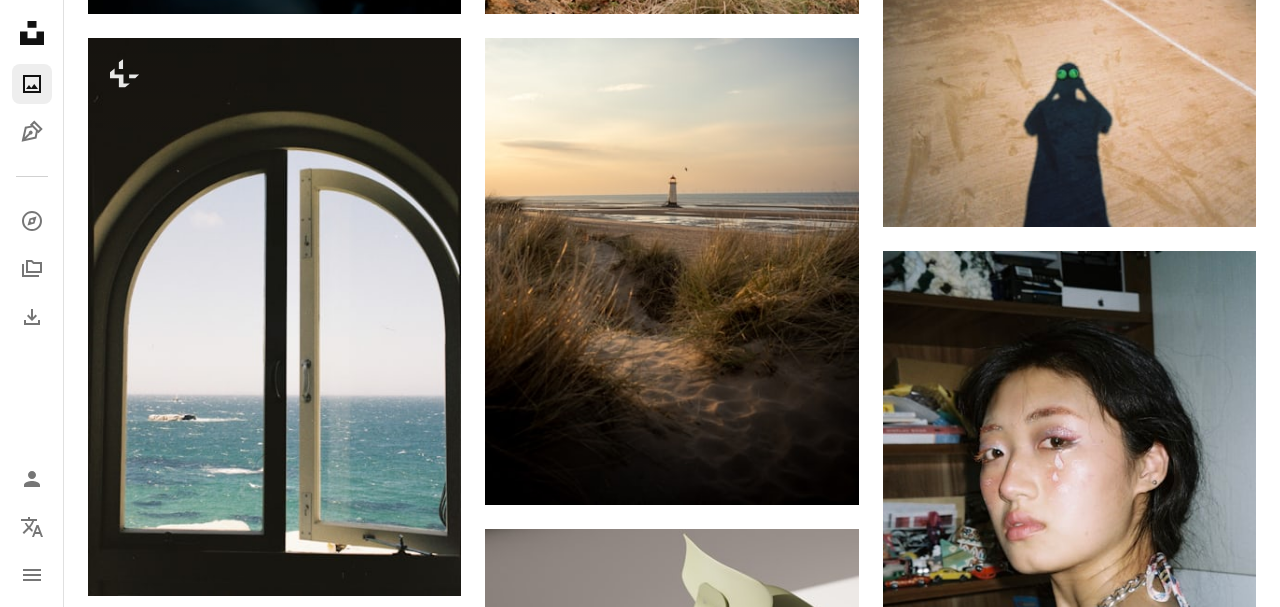 scroll, scrollTop: 0, scrollLeft: 0, axis: both 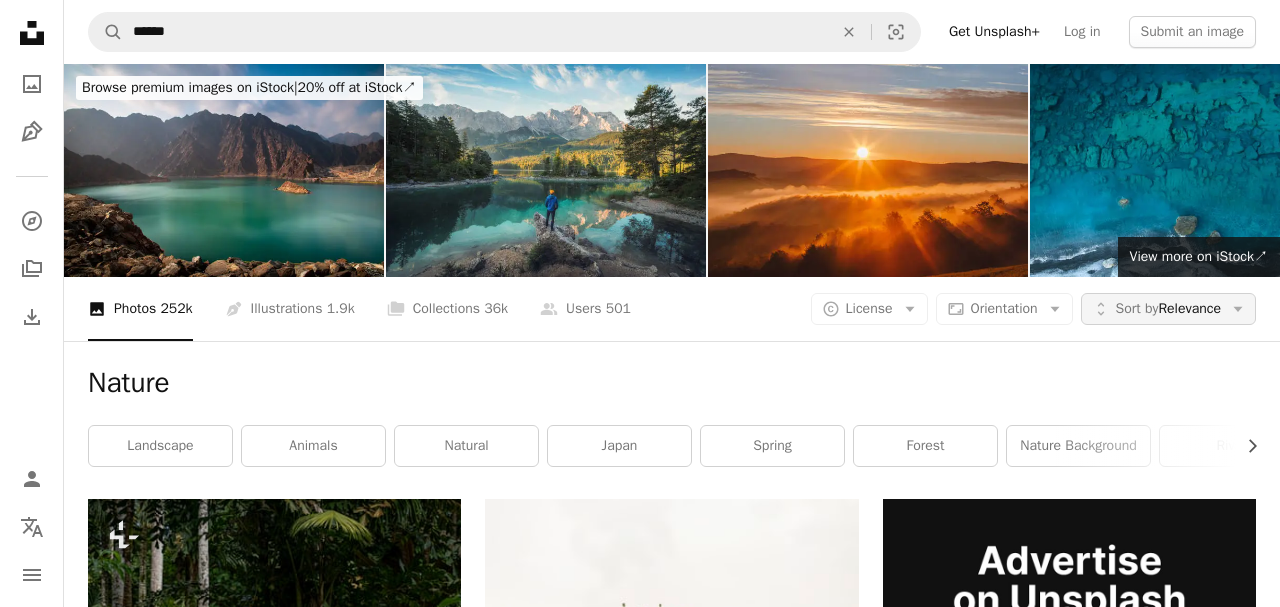 click on "Sort by  Relevance" at bounding box center (1168, 309) 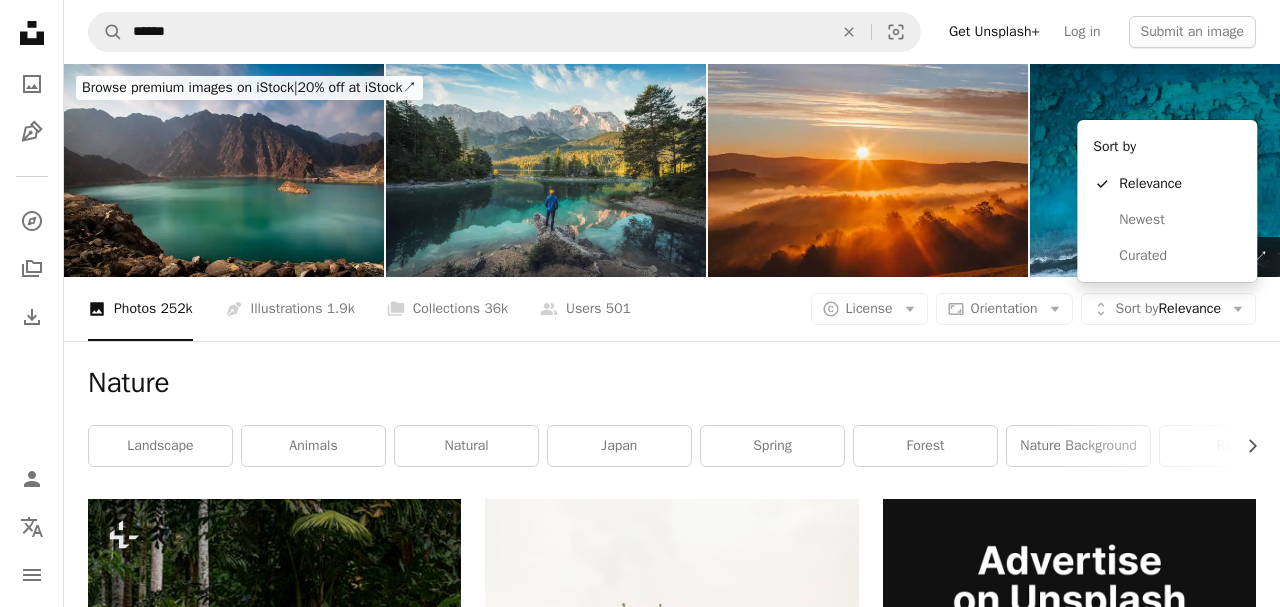 click on "Unsplash logo Unsplash Home A photo Pen Tool A compass A stack of folders Download Person Localization icon navigation menu A magnifying glass ****** An X shape Visual search Get Unsplash+ Log in Submit an image Browse premium images on iStock  |  20% off at iStock  ↗ Browse premium images on iStock 20% off at iStock  ↗ View more  ↗ View more on iStock  ↗ A photo Photos   252k Pen Tool Illustrations   1.9k A stack of folders Collections   36k A group of people Users   501 A copyright icon © License Arrow down Aspect ratio Orientation Arrow down Unfold Sort by  Relevance Arrow down Filters Filters Nature Chevron right landscape animals natural japan spring forest nature background river nature flowers mountains iceland grass Plus sign for Unsplash+ A heart A plus sign Dario Brönnimann For  Unsplash+ A lock Download Plus sign for Unsplash+ A heart A plus sign Jonny Gios For  Unsplash+ A lock Download A heart A plus sign Urban Vintage Available for hire A checkmark inside of a circle A heart For" at bounding box center [640, 2738] 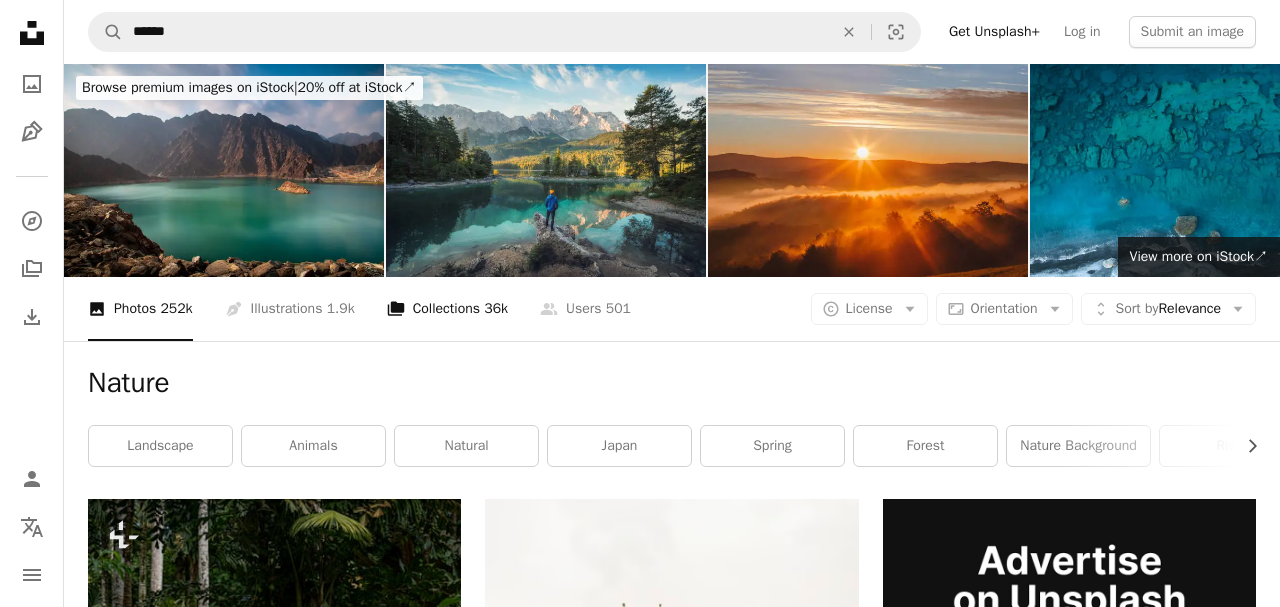 click on "A stack of folders Collections   36k" at bounding box center [447, 309] 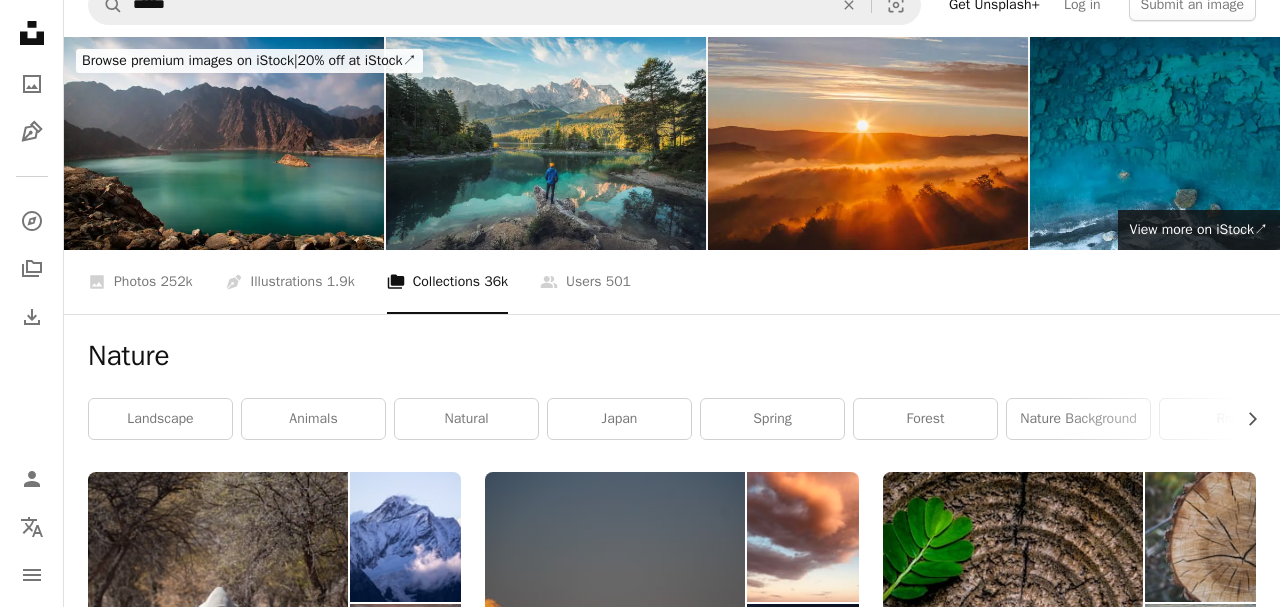 scroll, scrollTop: 34, scrollLeft: 0, axis: vertical 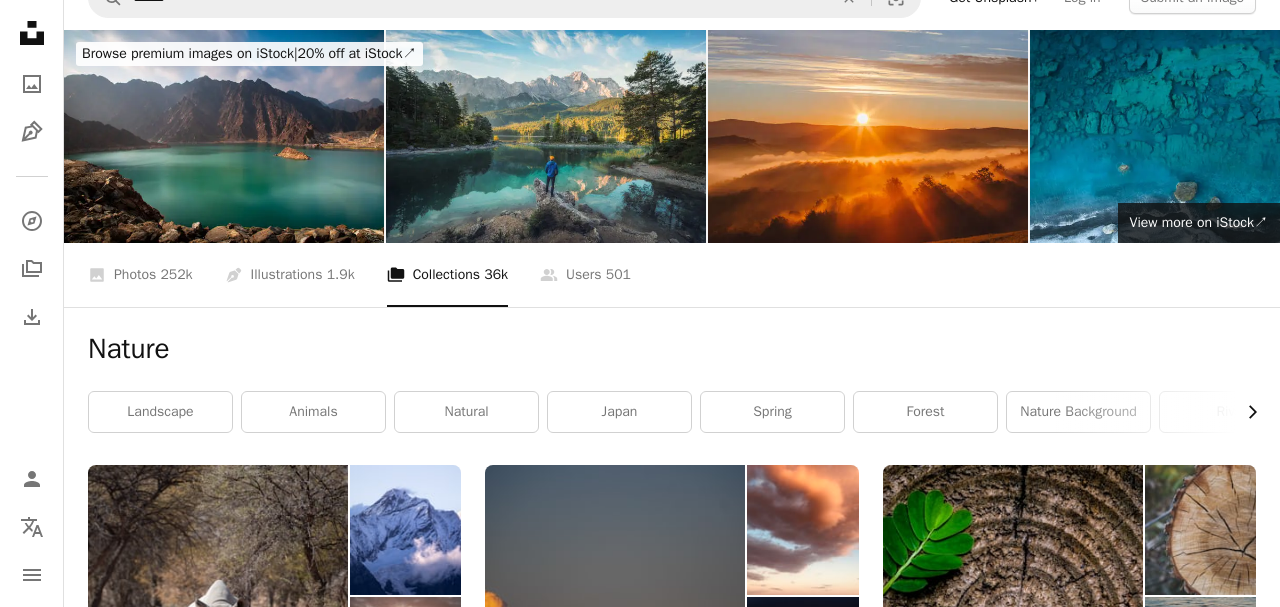 click on "Chevron right" 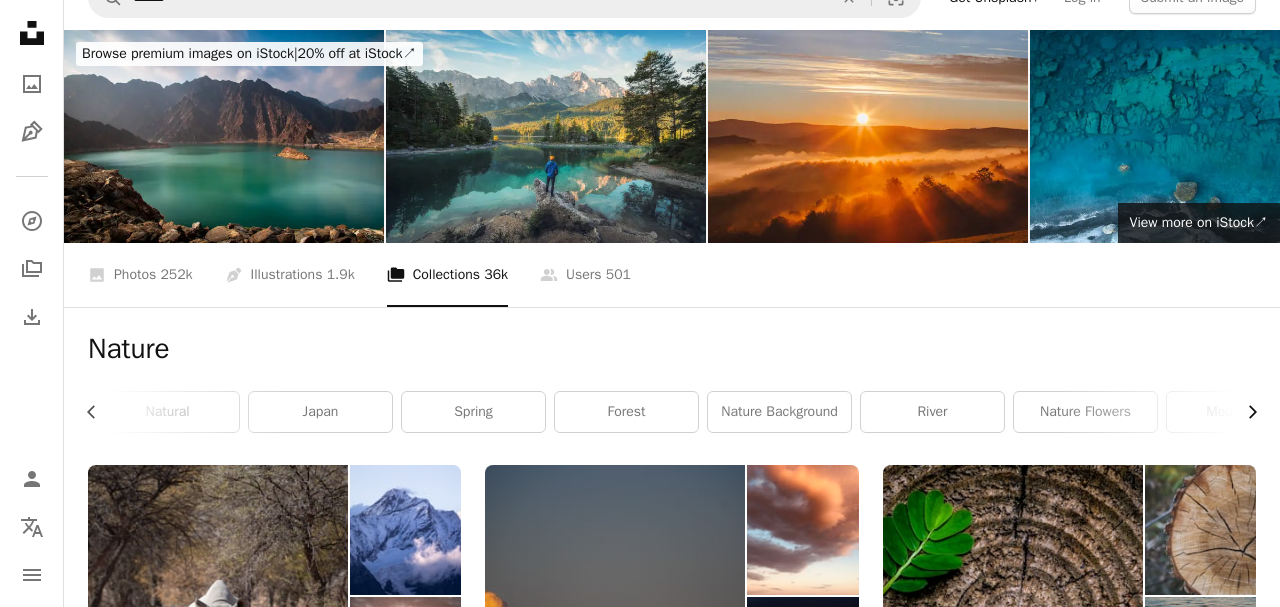 scroll, scrollTop: 0, scrollLeft: 300, axis: horizontal 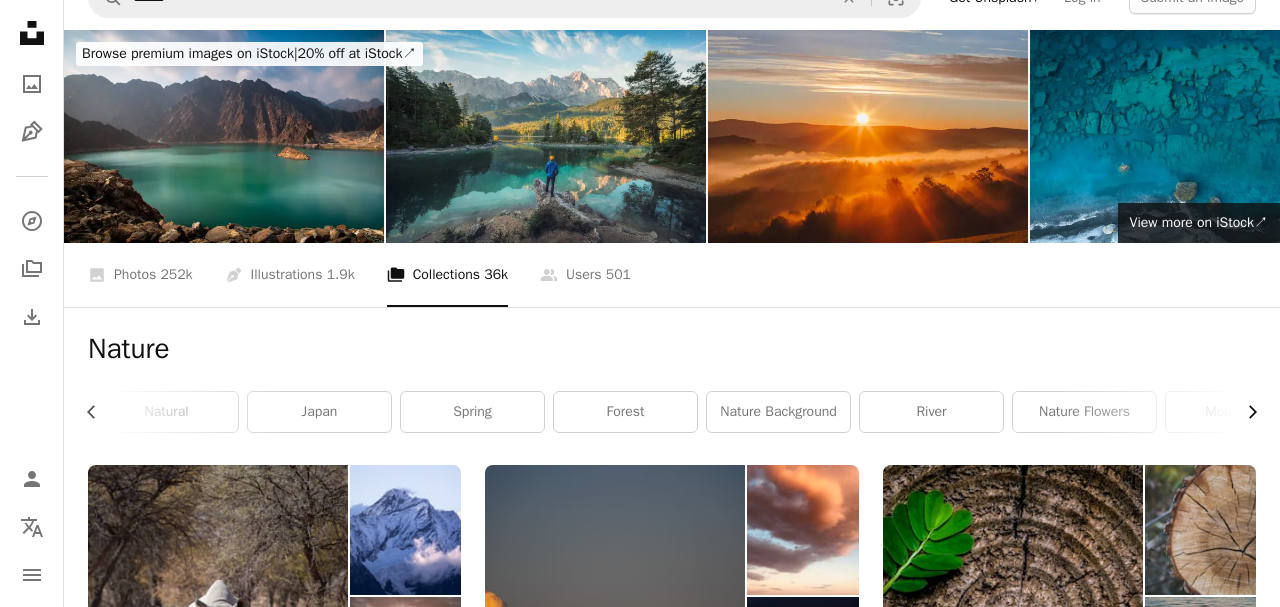 click on "Chevron right" 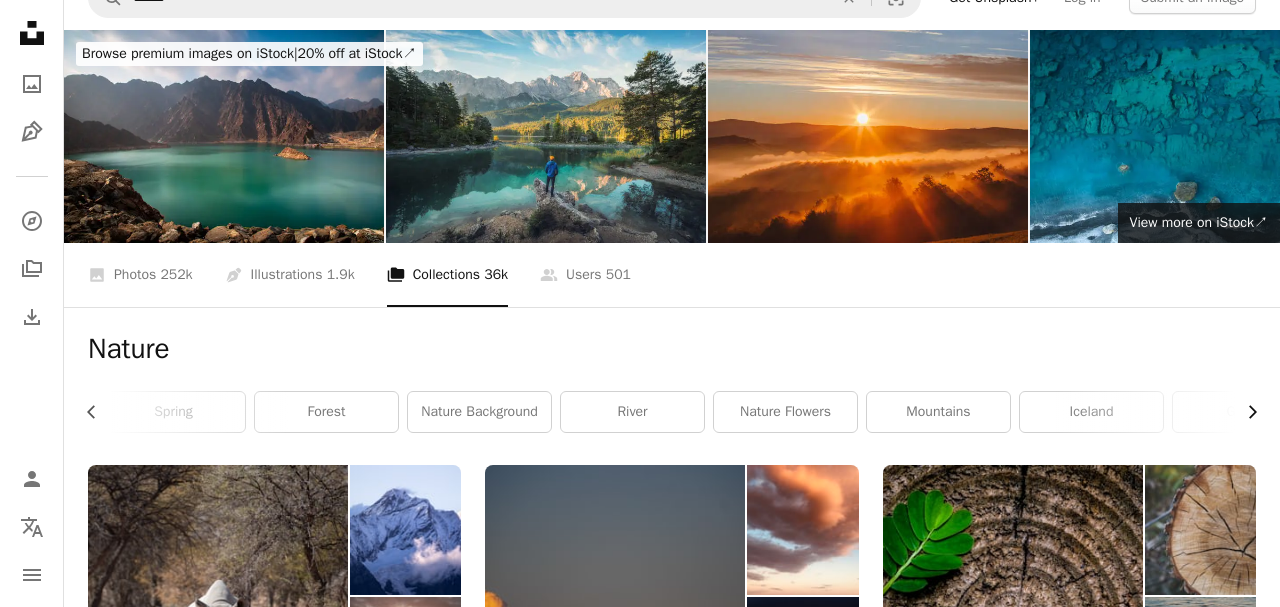 scroll, scrollTop: 0, scrollLeft: 600, axis: horizontal 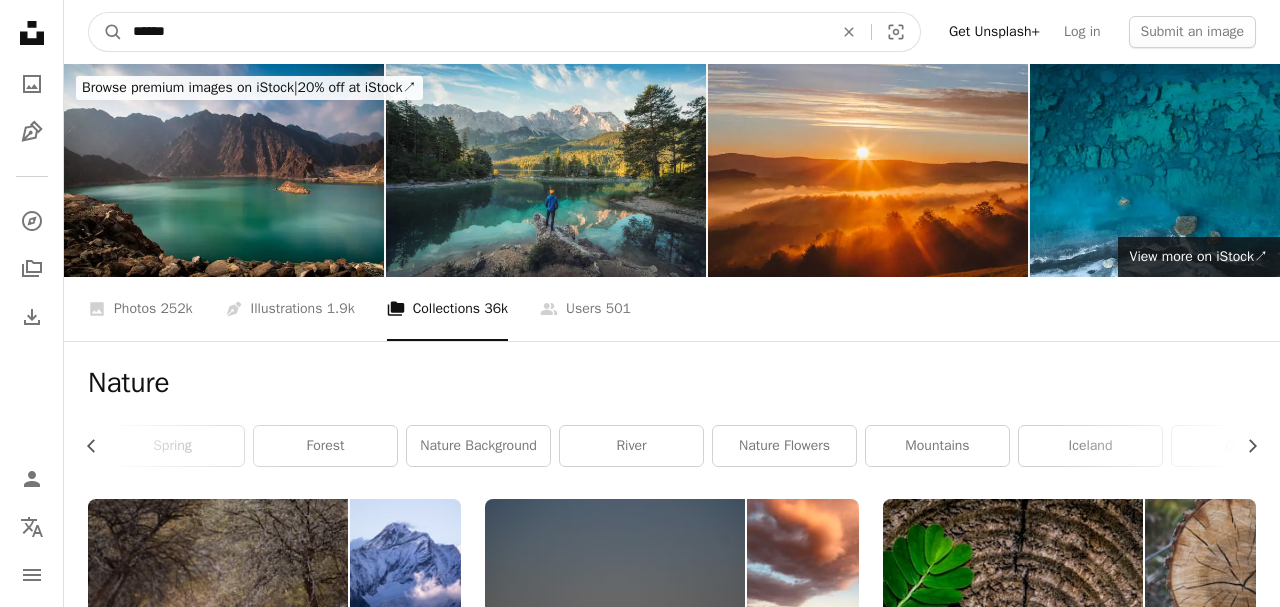 click on "******" at bounding box center [475, 32] 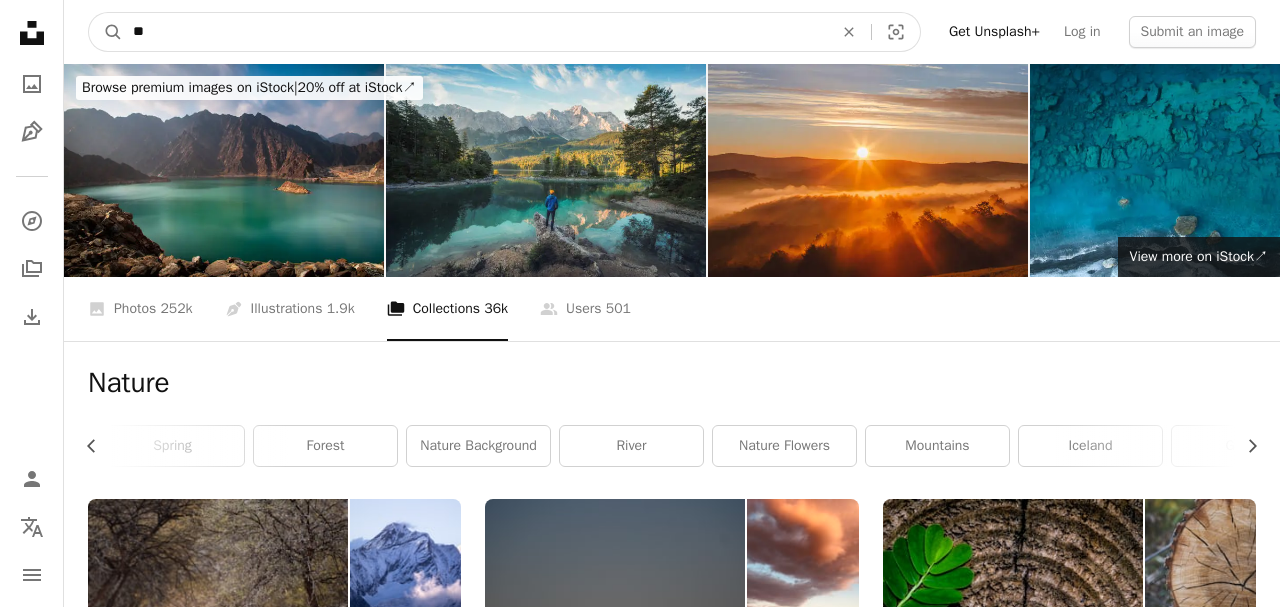 type on "*" 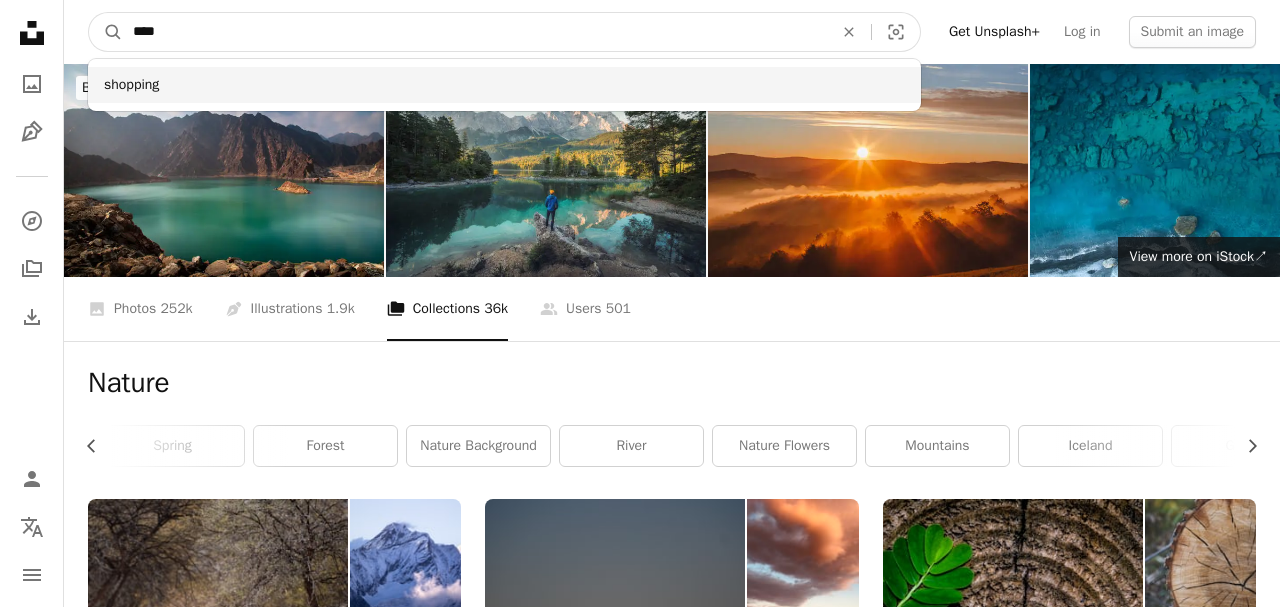 type on "****" 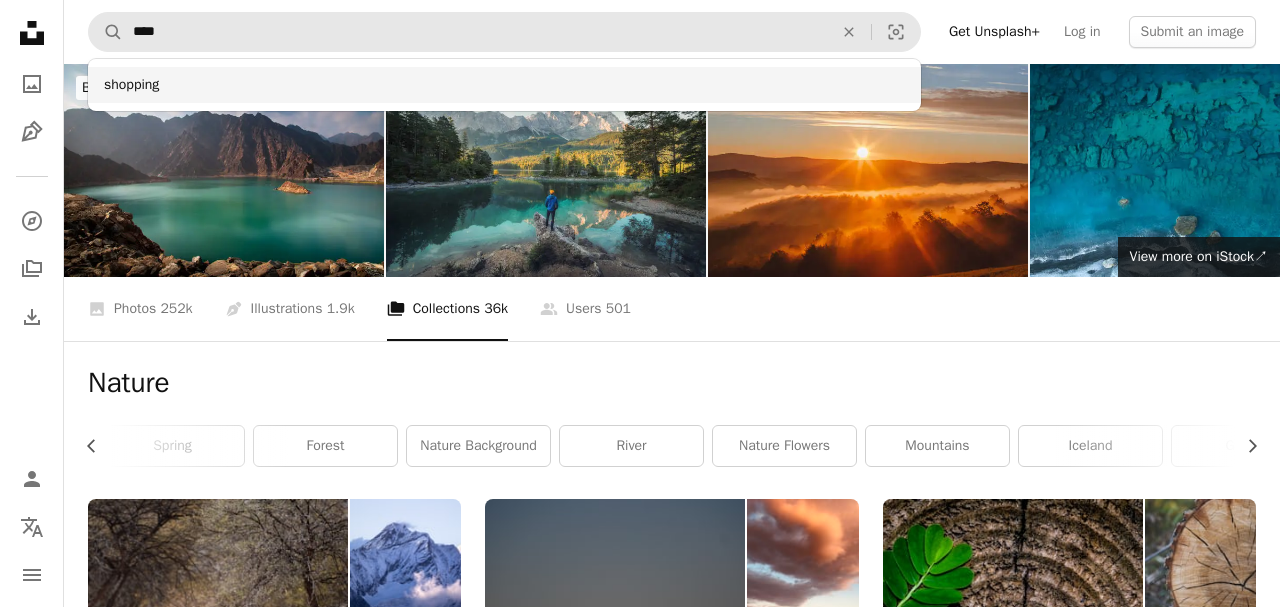 click on "shopping" at bounding box center (504, 85) 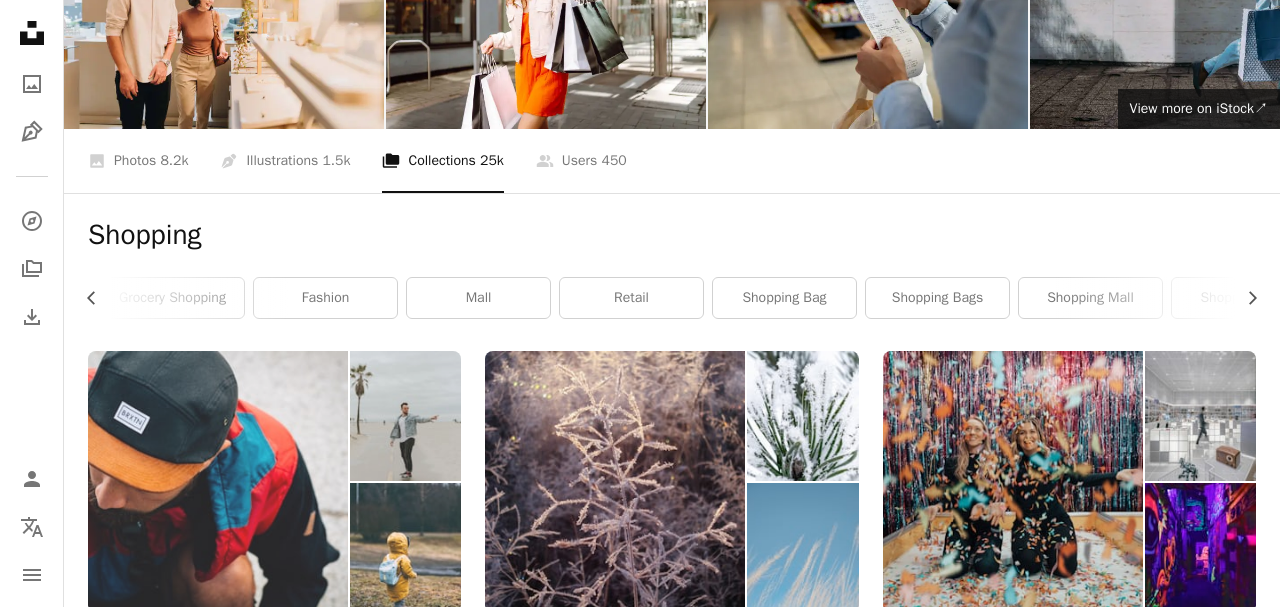 scroll, scrollTop: 0, scrollLeft: 0, axis: both 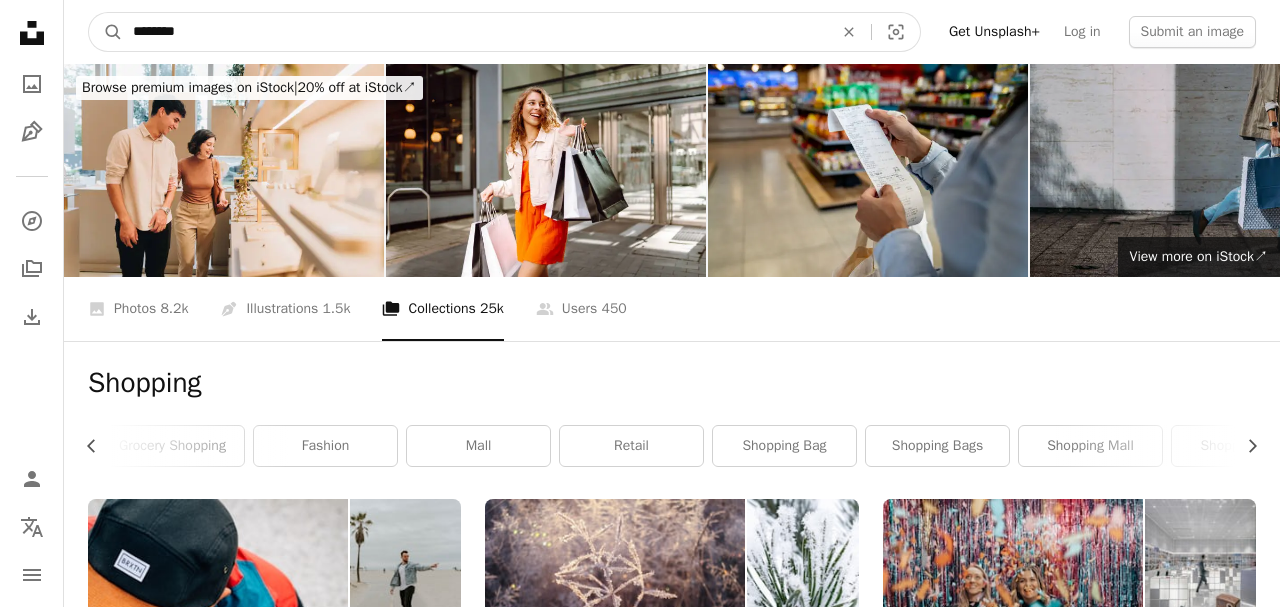 click on "********" at bounding box center (475, 32) 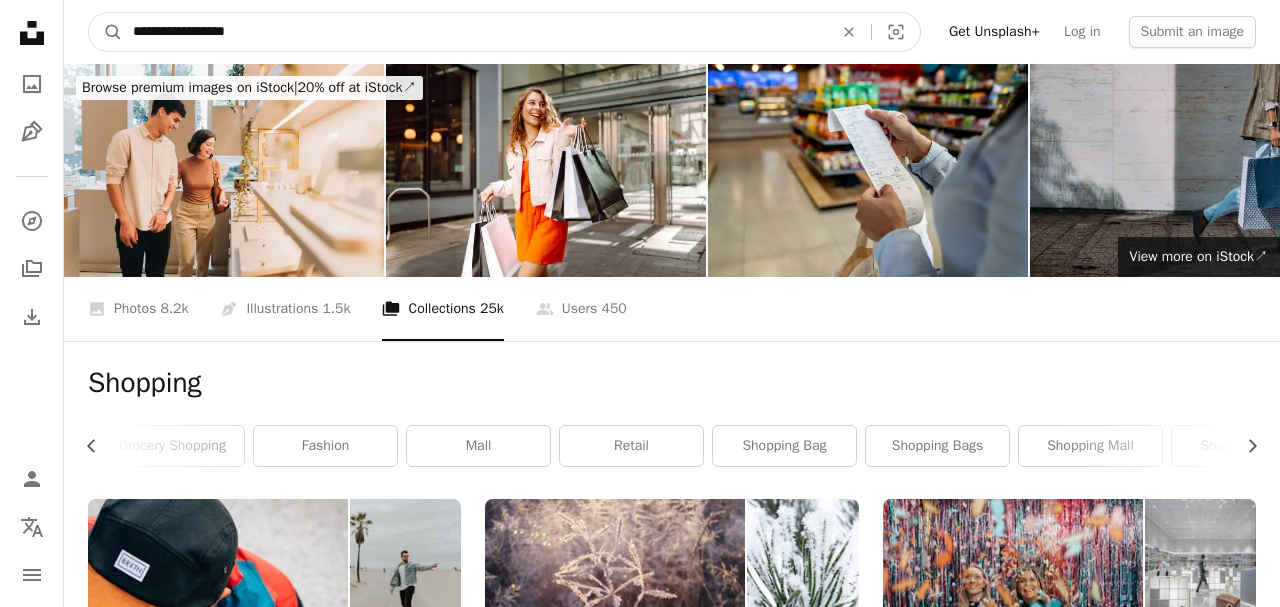 type on "**********" 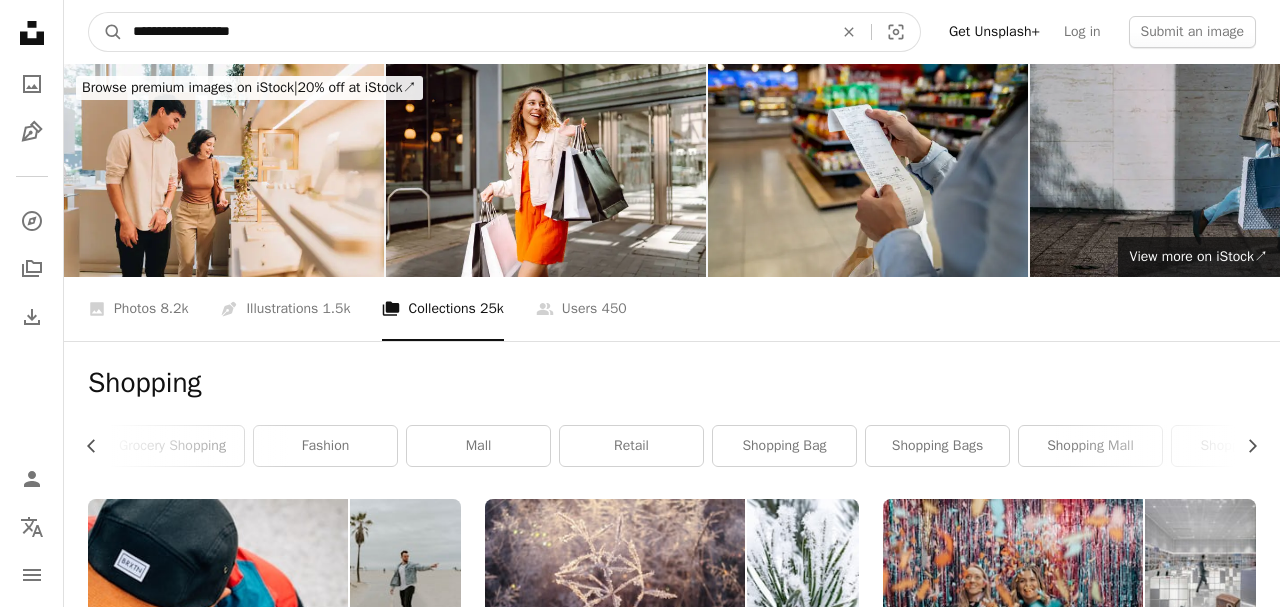 click on "A magnifying glass" at bounding box center [106, 32] 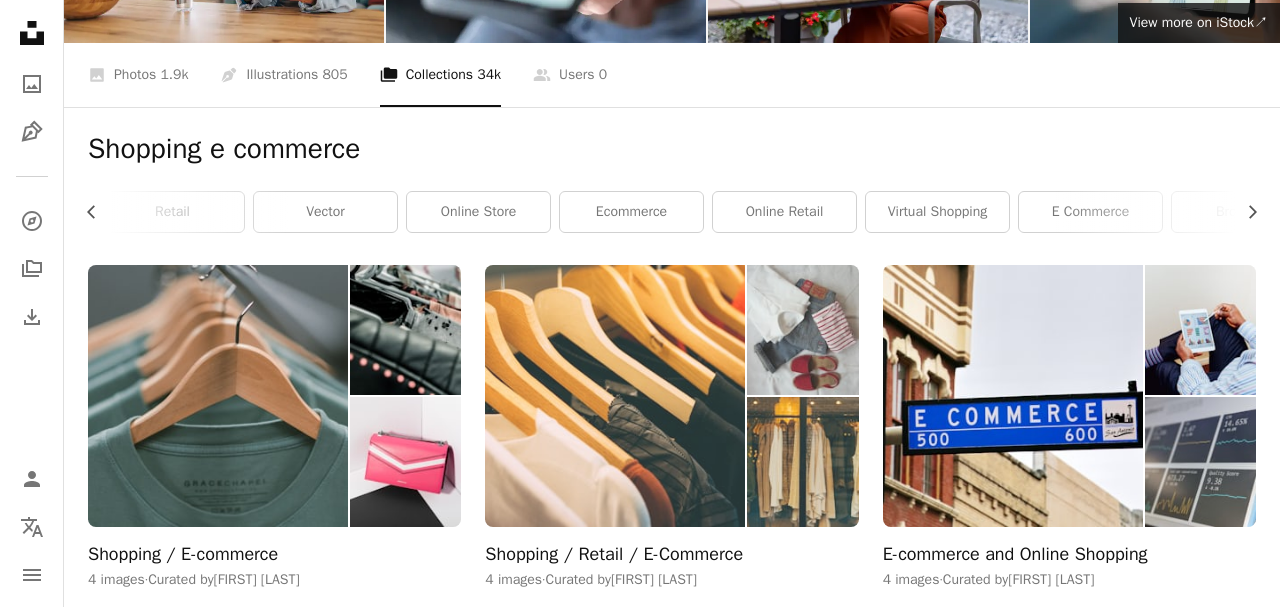 scroll, scrollTop: 138, scrollLeft: 0, axis: vertical 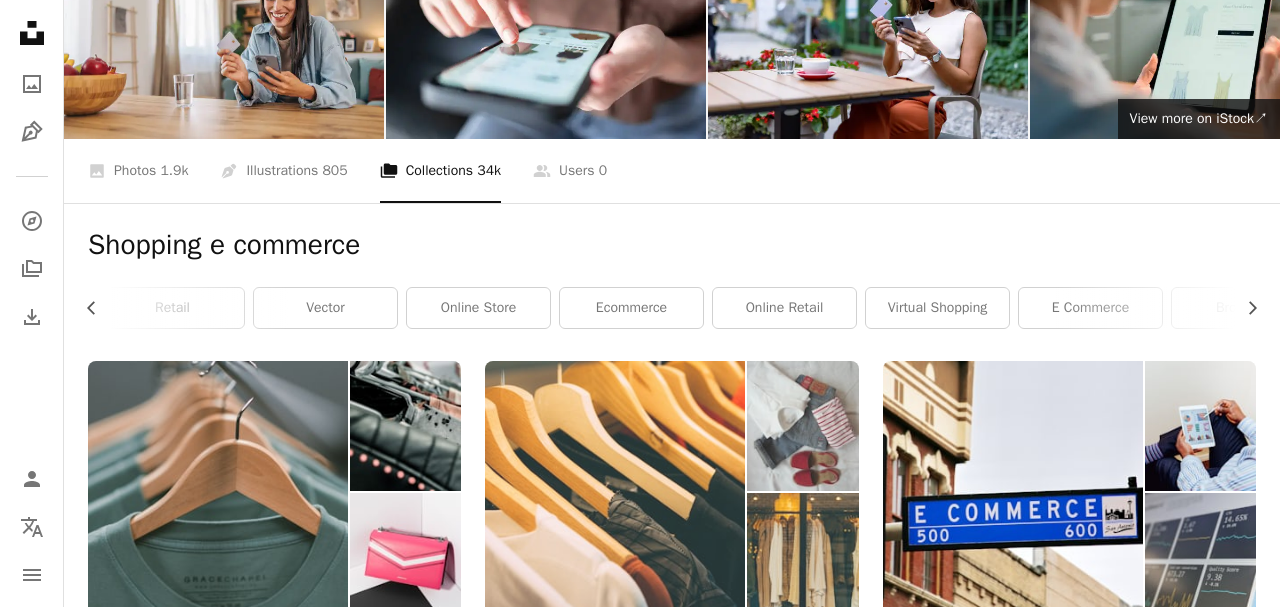 click on "Shopping / Retail / E-Commerce" at bounding box center [614, 651] 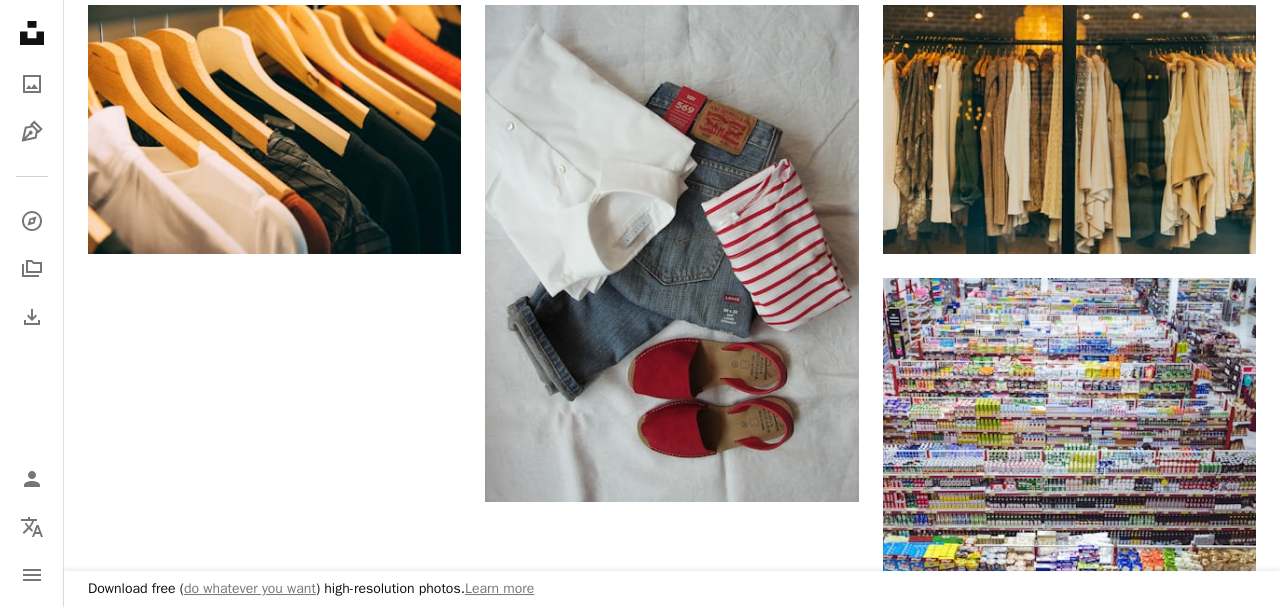 scroll, scrollTop: 0, scrollLeft: 0, axis: both 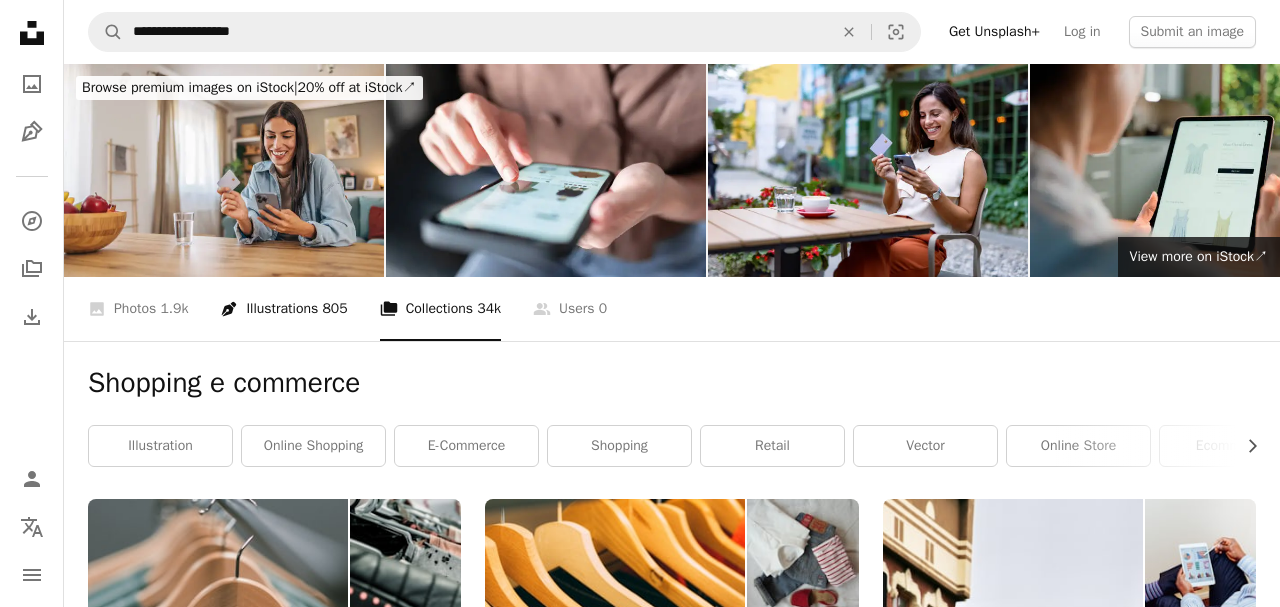 click on "Pen Tool Illustrations   805" at bounding box center (283, 309) 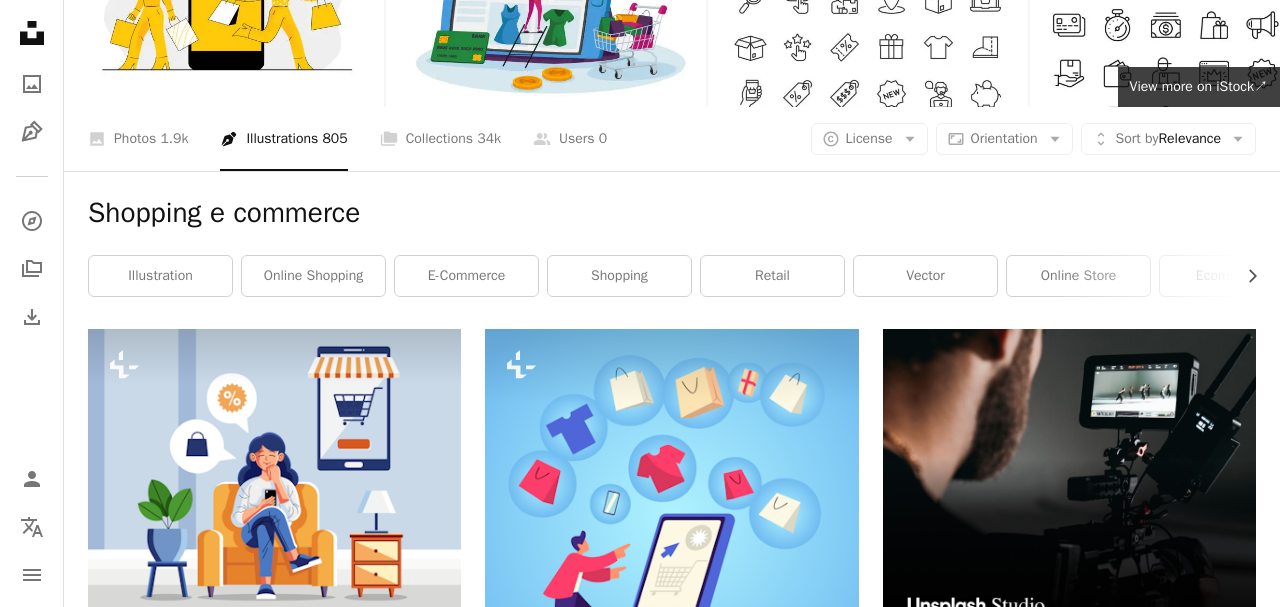 scroll, scrollTop: 0, scrollLeft: 0, axis: both 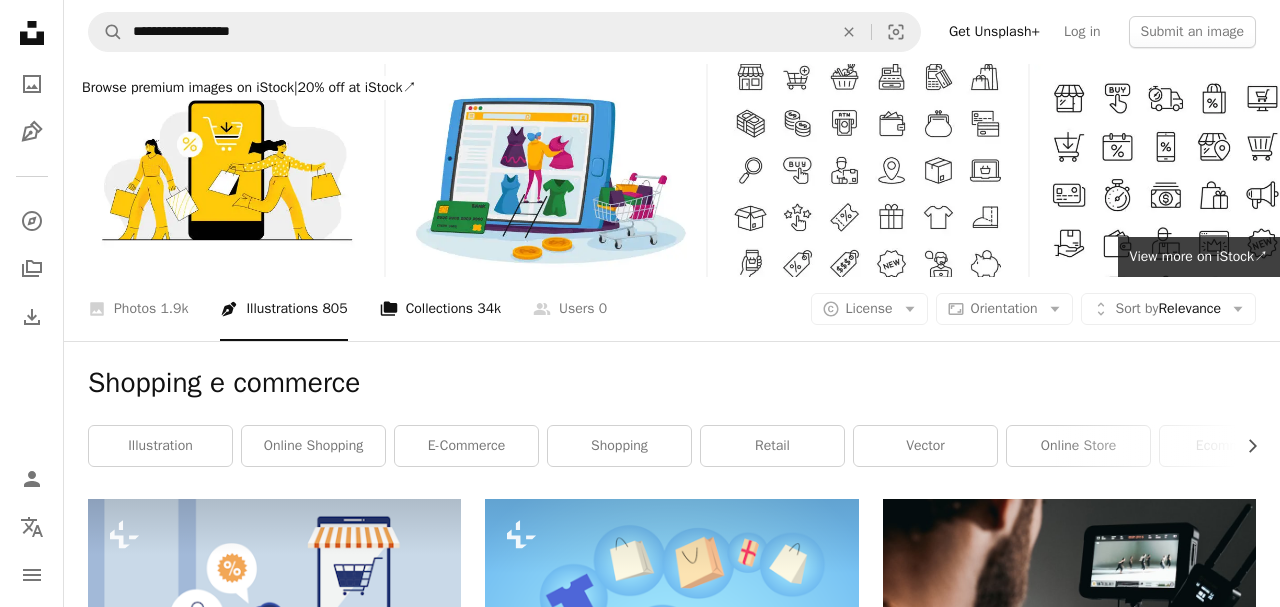 click on "A stack of folders Collections   34k" at bounding box center (440, 309) 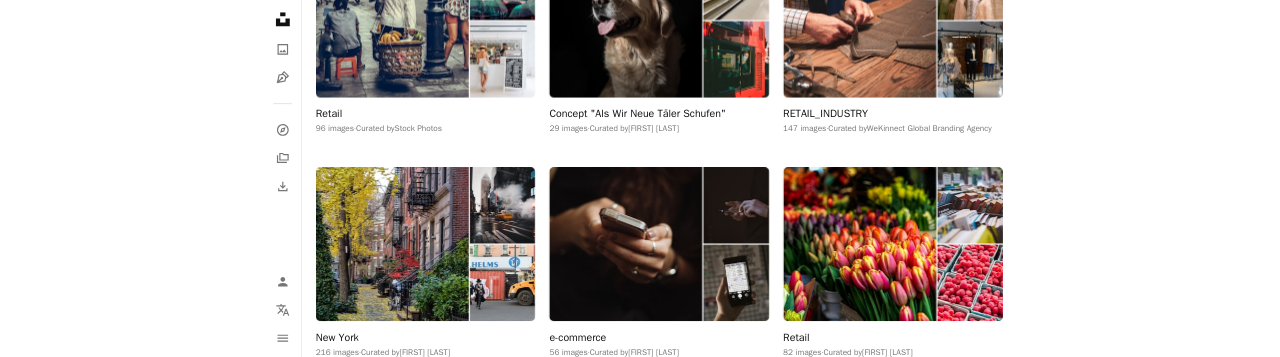 scroll, scrollTop: 1682, scrollLeft: 0, axis: vertical 